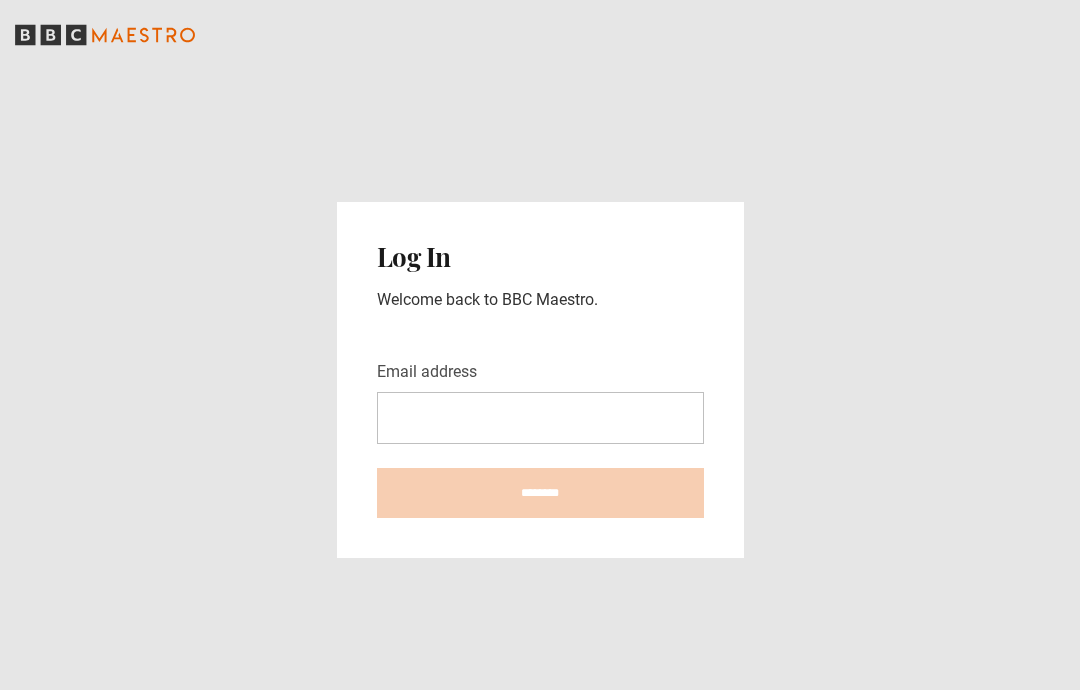 scroll, scrollTop: 0, scrollLeft: 0, axis: both 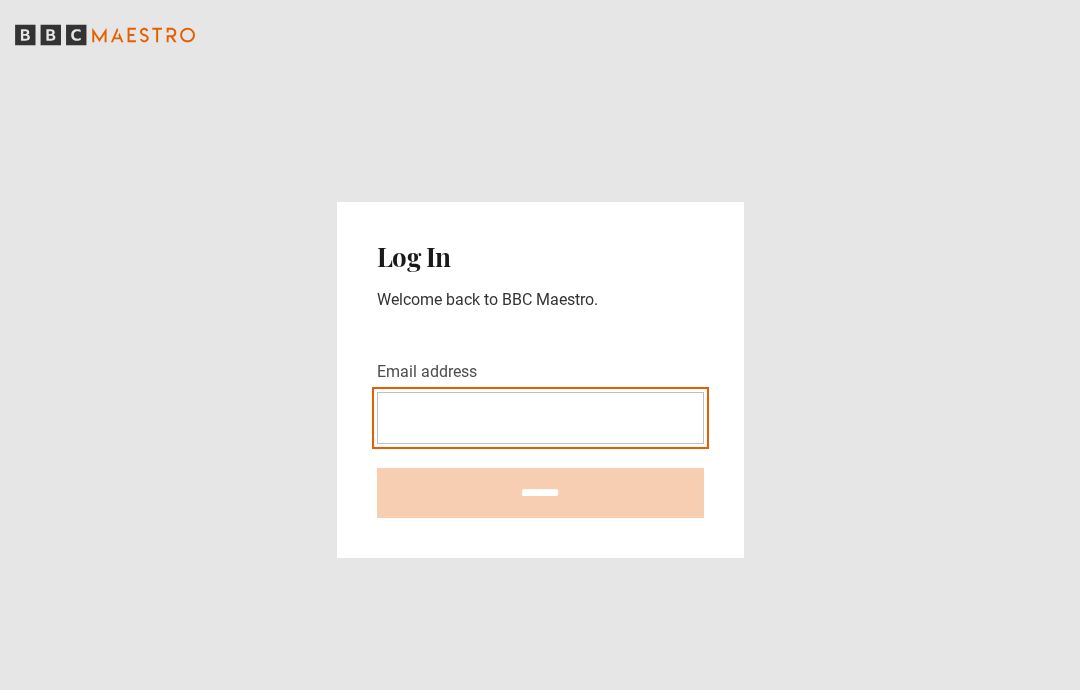 type on "**********" 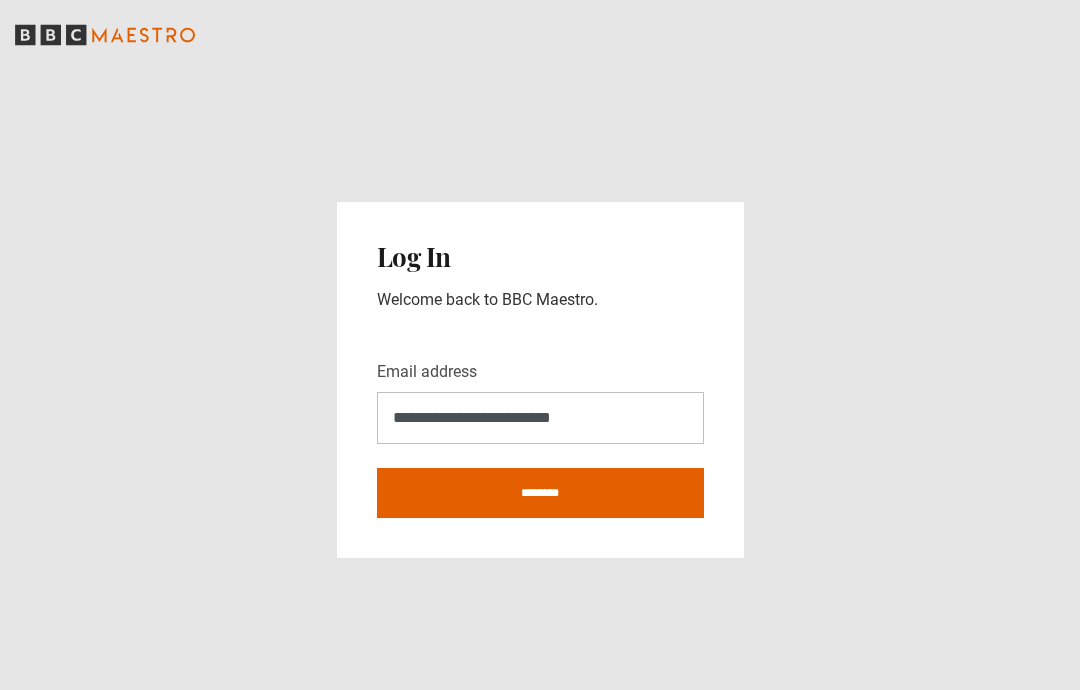 click on "********" at bounding box center (540, 493) 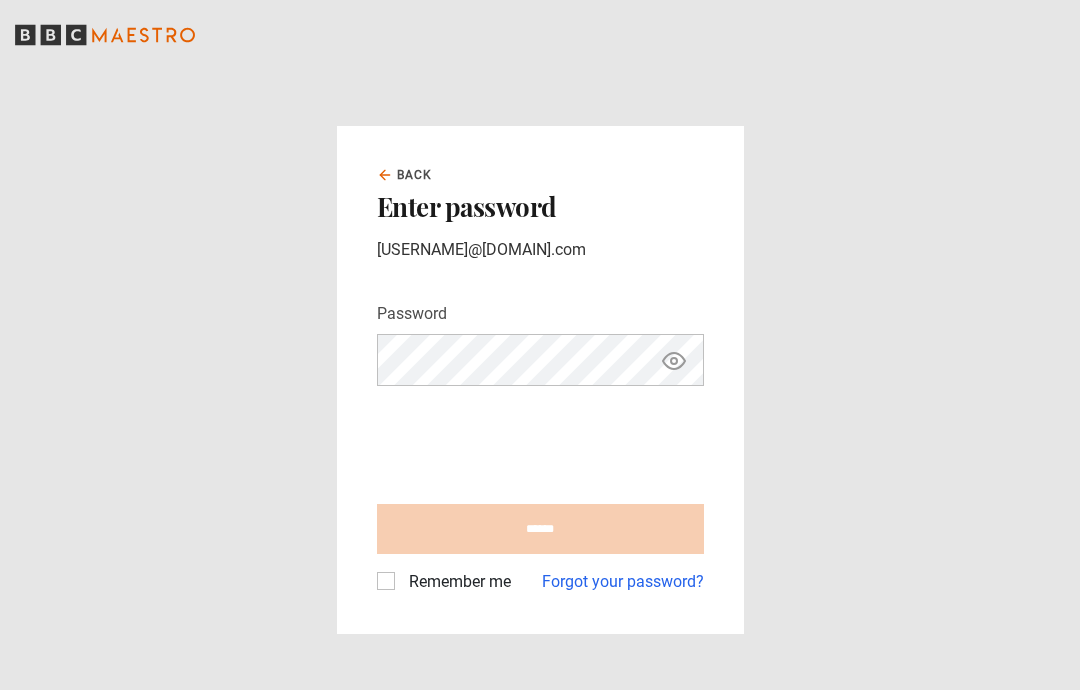 scroll, scrollTop: 0, scrollLeft: 0, axis: both 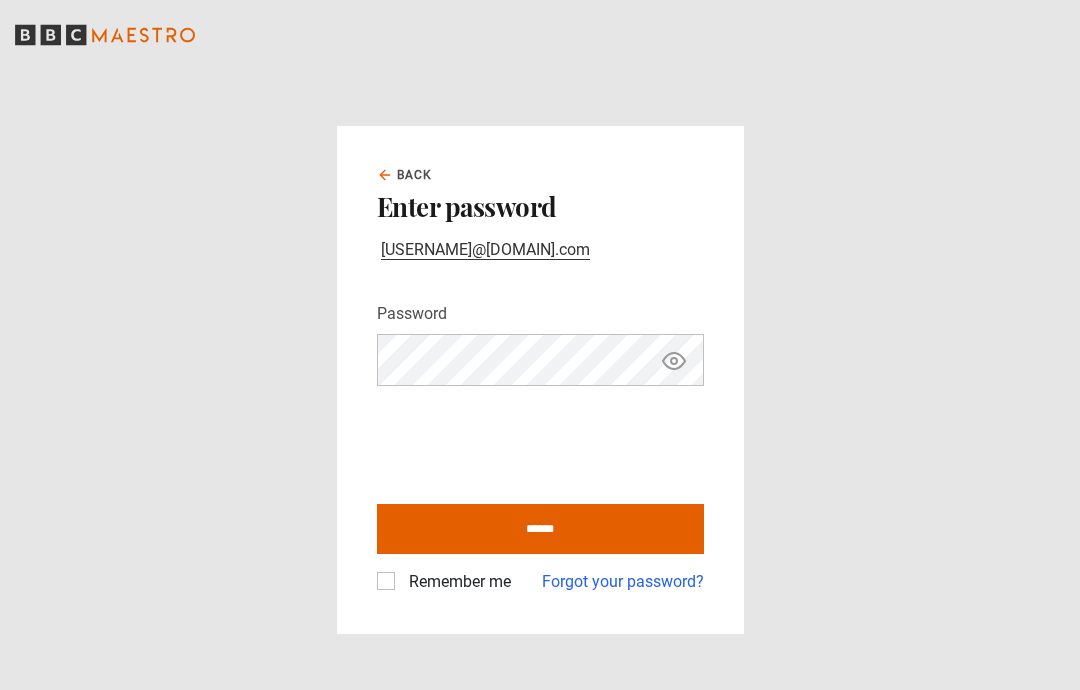 click on "******" at bounding box center (540, 529) 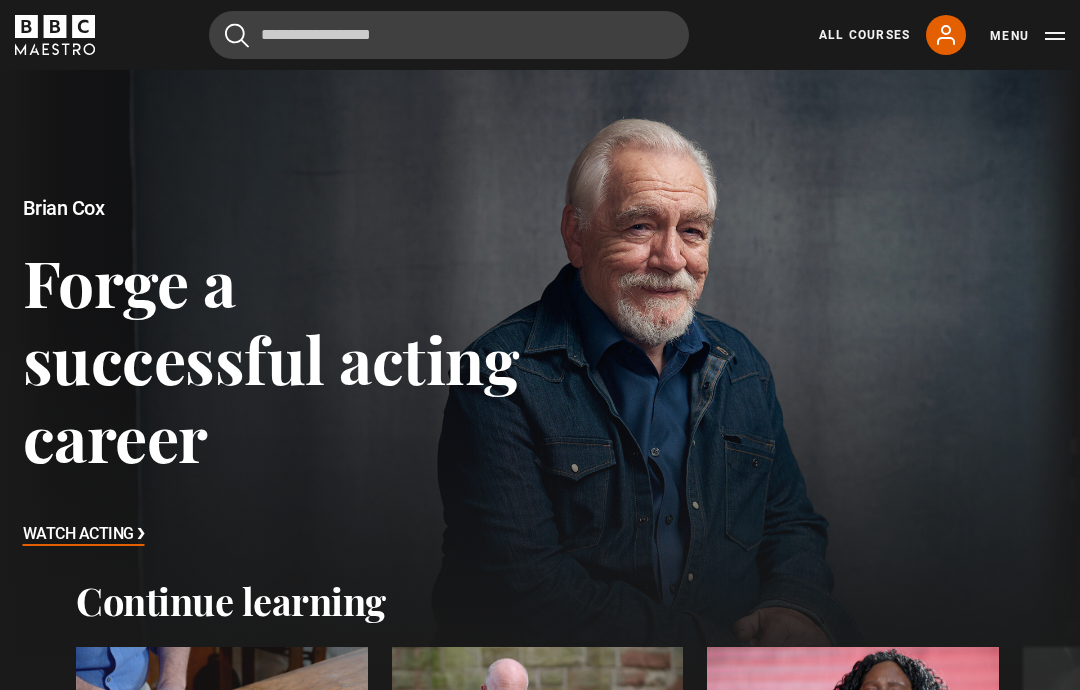 scroll, scrollTop: 0, scrollLeft: 0, axis: both 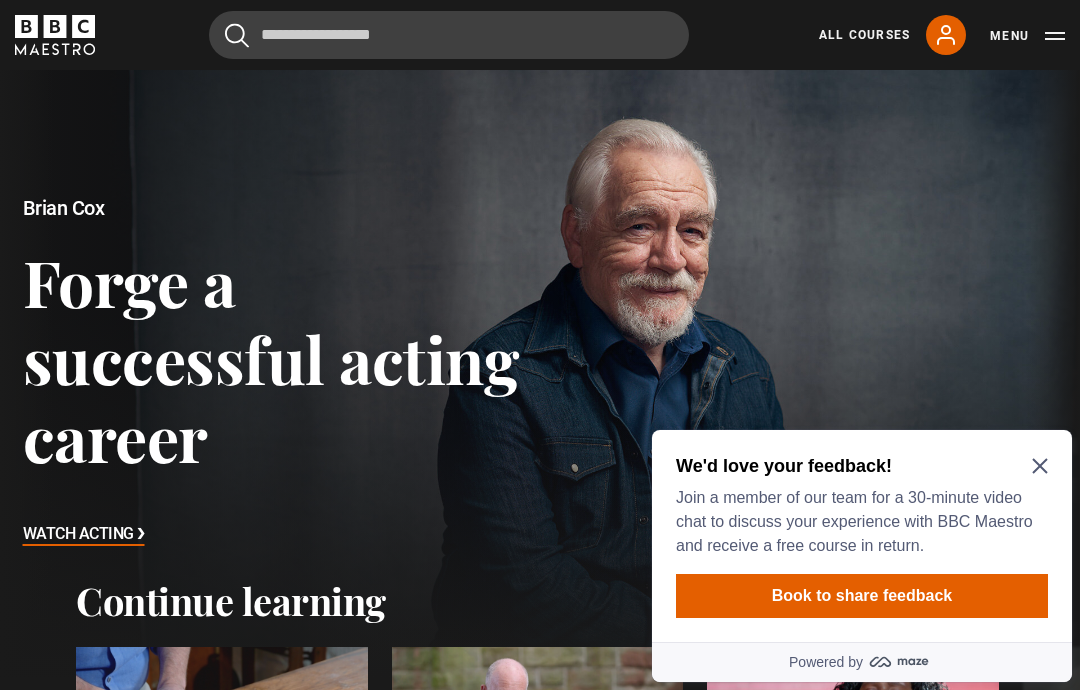 click on "We'd love your feedback! Join a member of our team for a 30-minute video chat to discuss your experience with BBC Maestro and receive a free course in return. Book to share feedback" at bounding box center [862, 536] 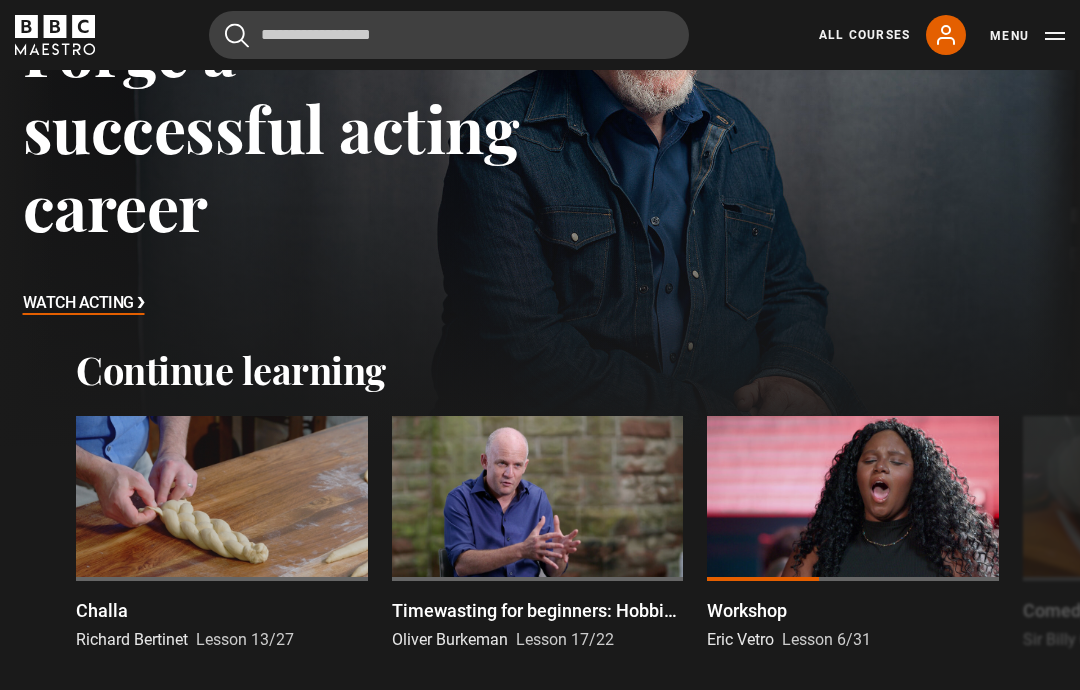 scroll, scrollTop: 231, scrollLeft: 0, axis: vertical 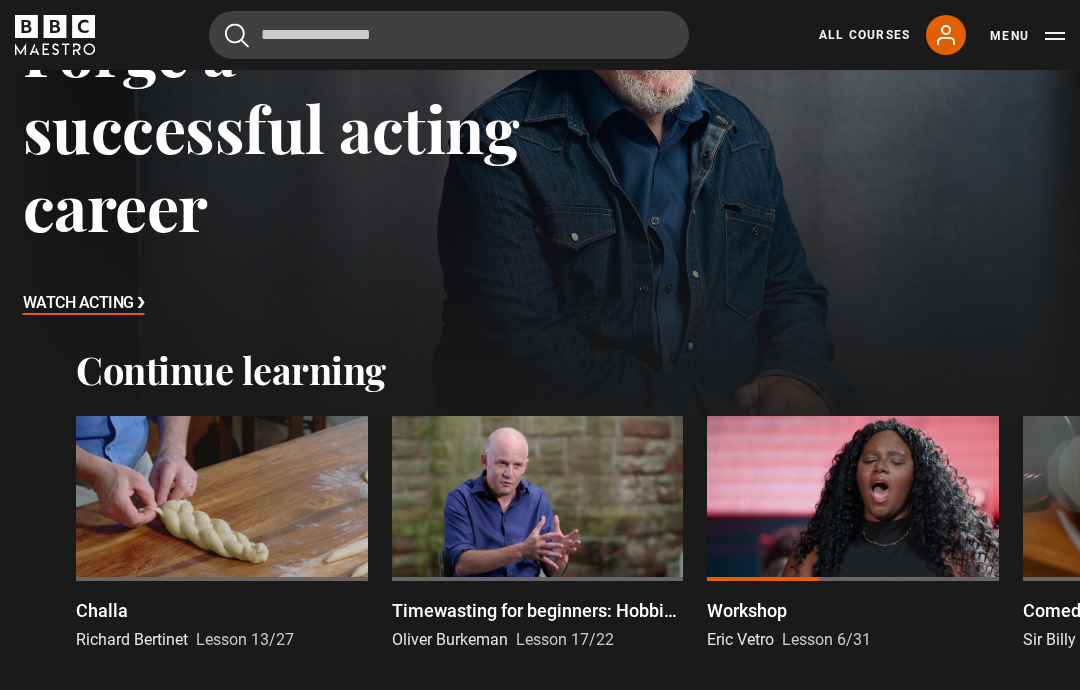 click at bounding box center (222, 498) 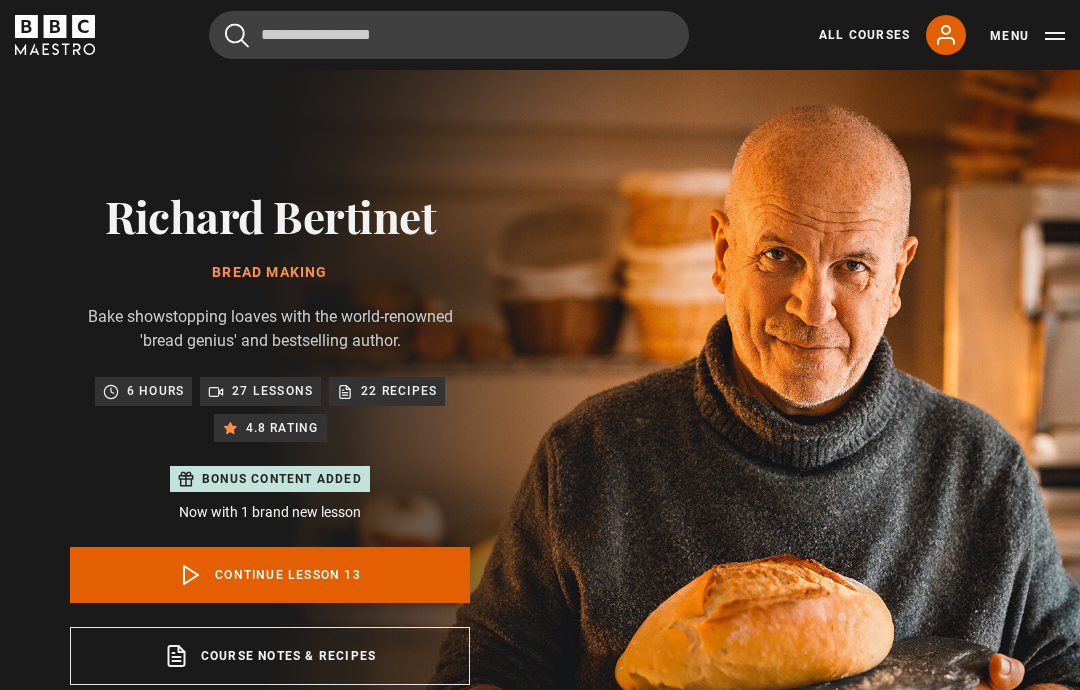 scroll, scrollTop: 803, scrollLeft: 0, axis: vertical 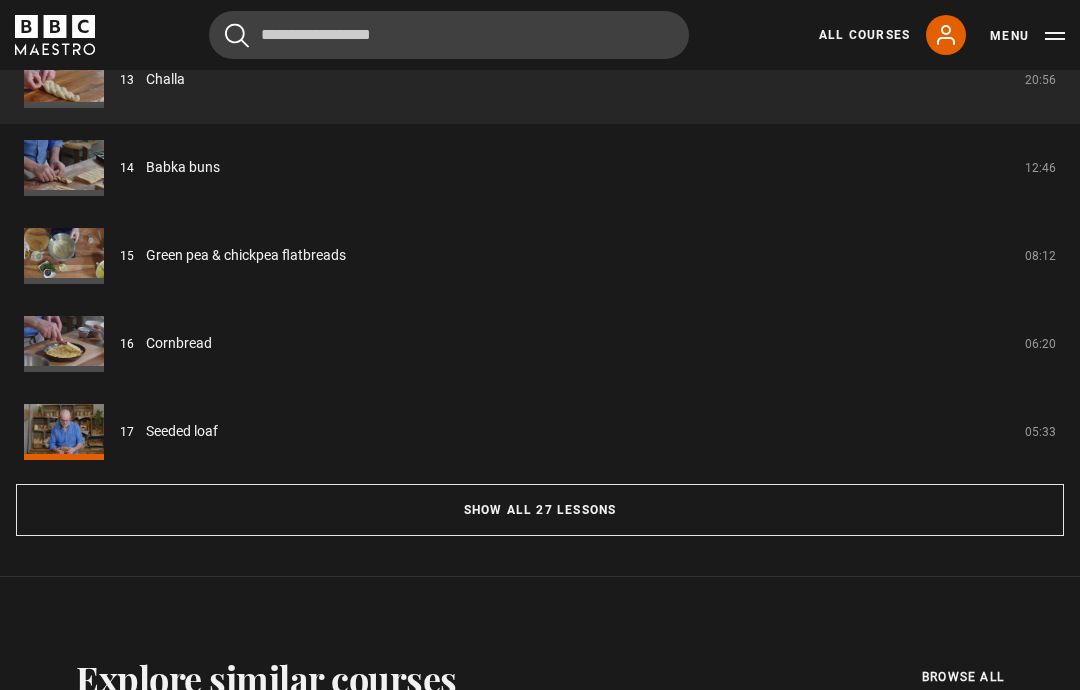 click on "Show all 27 lessons" at bounding box center [540, 510] 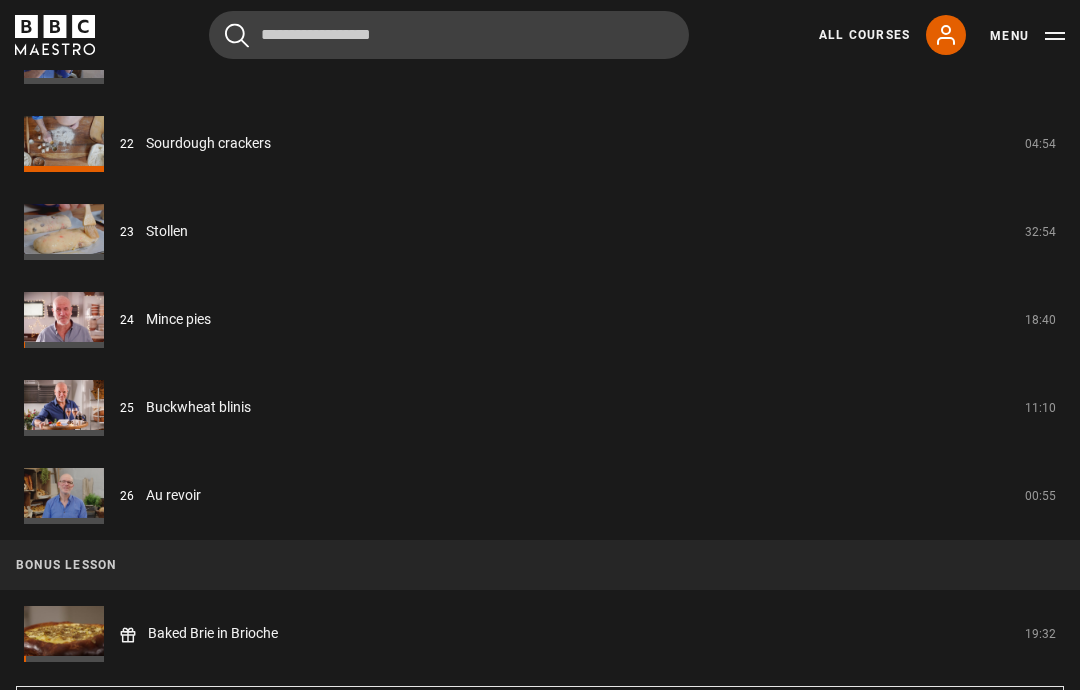 scroll, scrollTop: 3607, scrollLeft: 0, axis: vertical 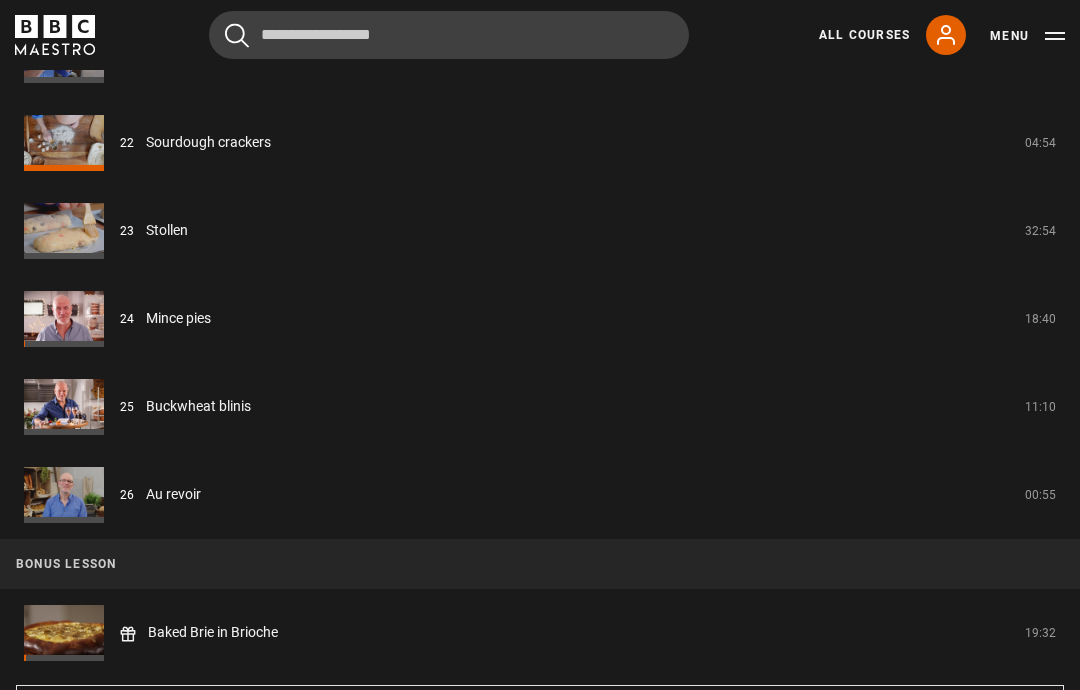 click on "Mince pies" at bounding box center [178, 319] 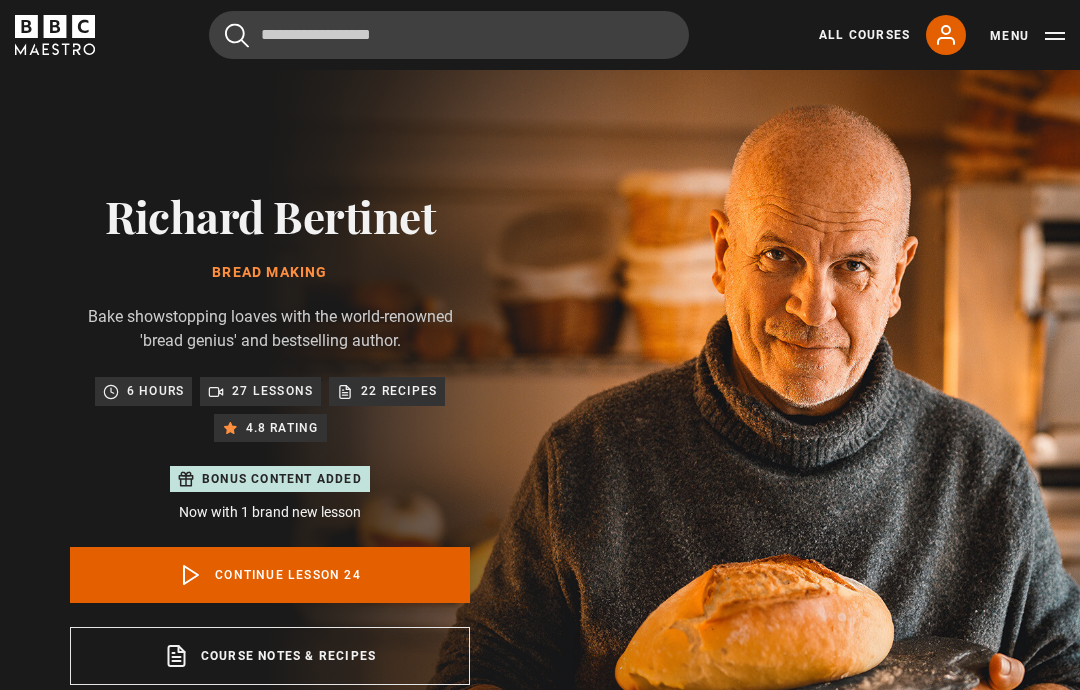 scroll, scrollTop: 803, scrollLeft: 0, axis: vertical 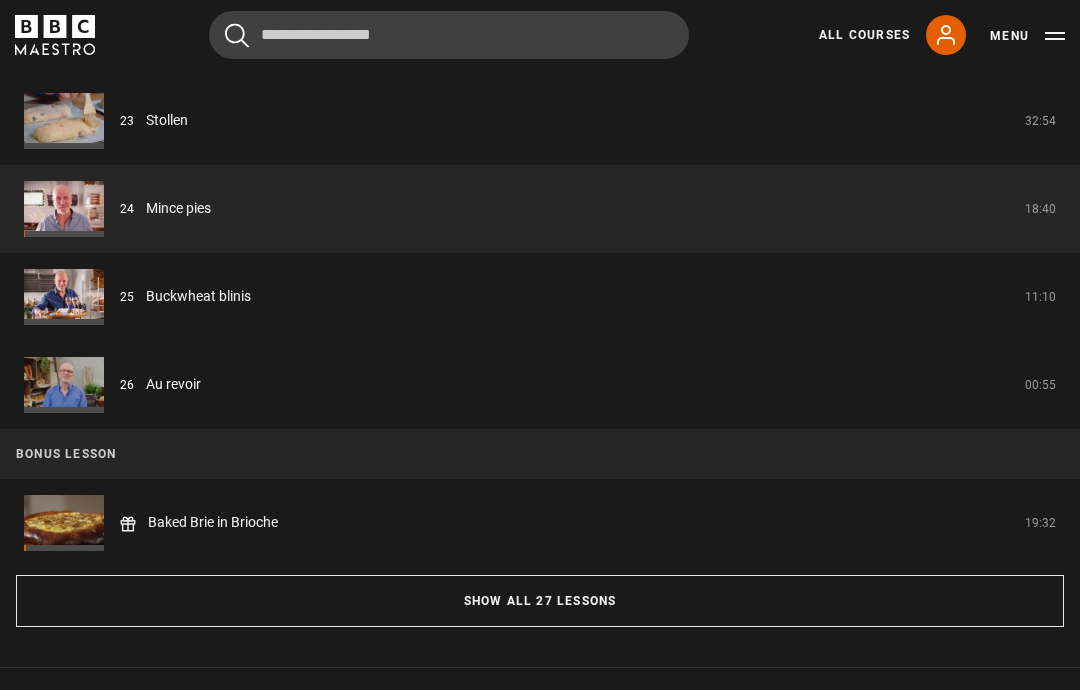 click on "Show all 27 lessons" at bounding box center (540, 601) 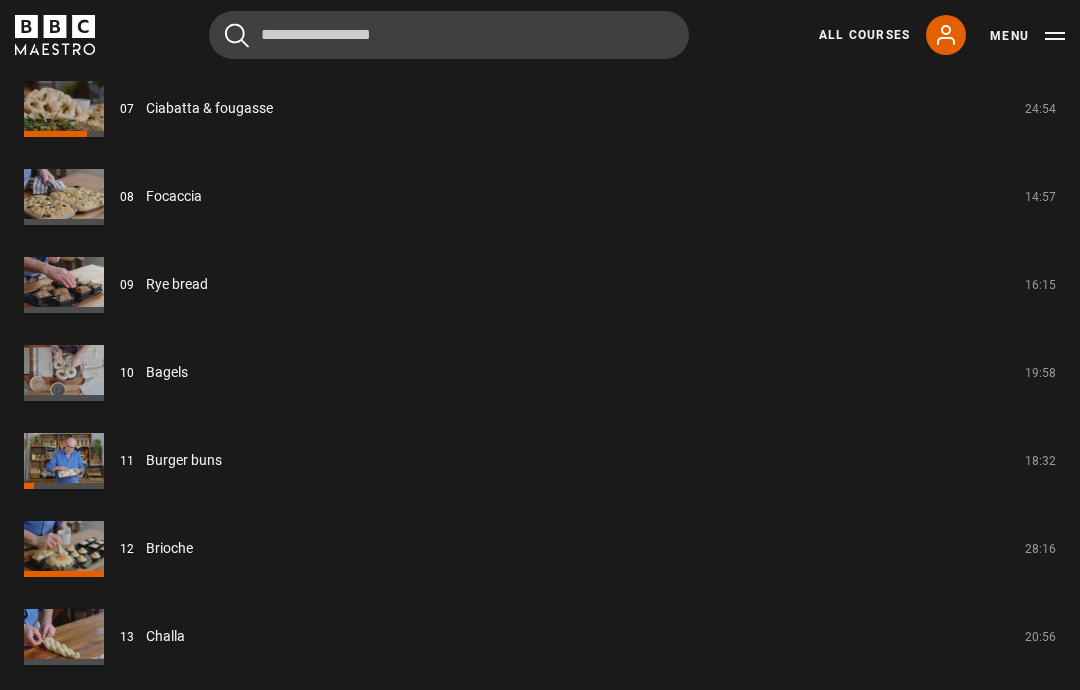 scroll, scrollTop: 2359, scrollLeft: 0, axis: vertical 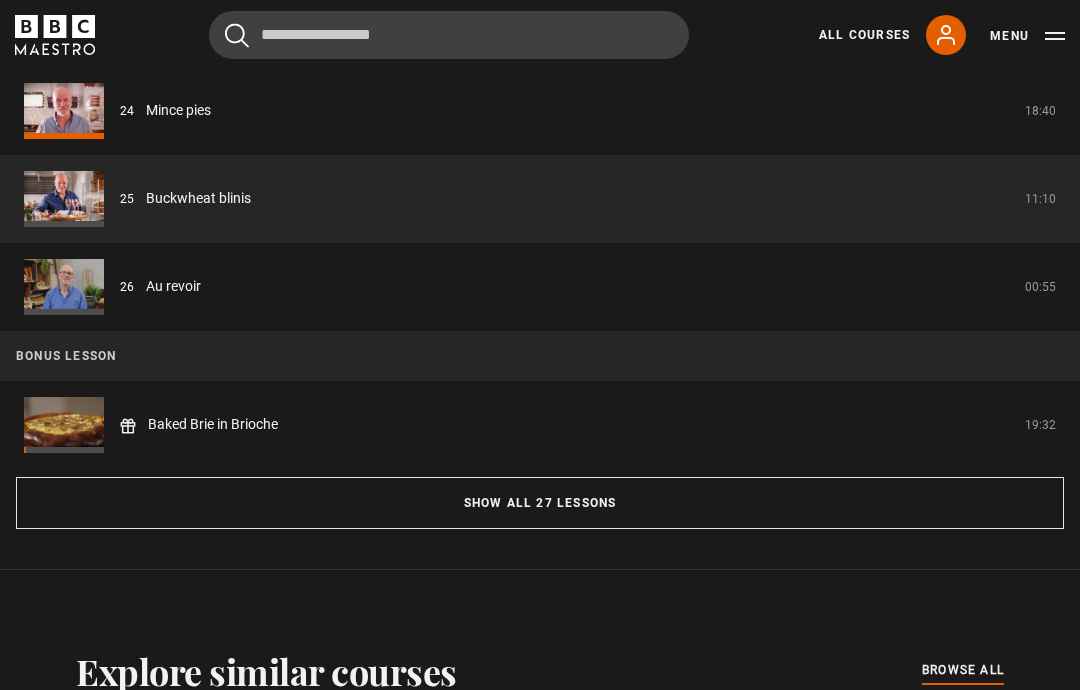 click on "Show all 27 lessons" at bounding box center [540, 503] 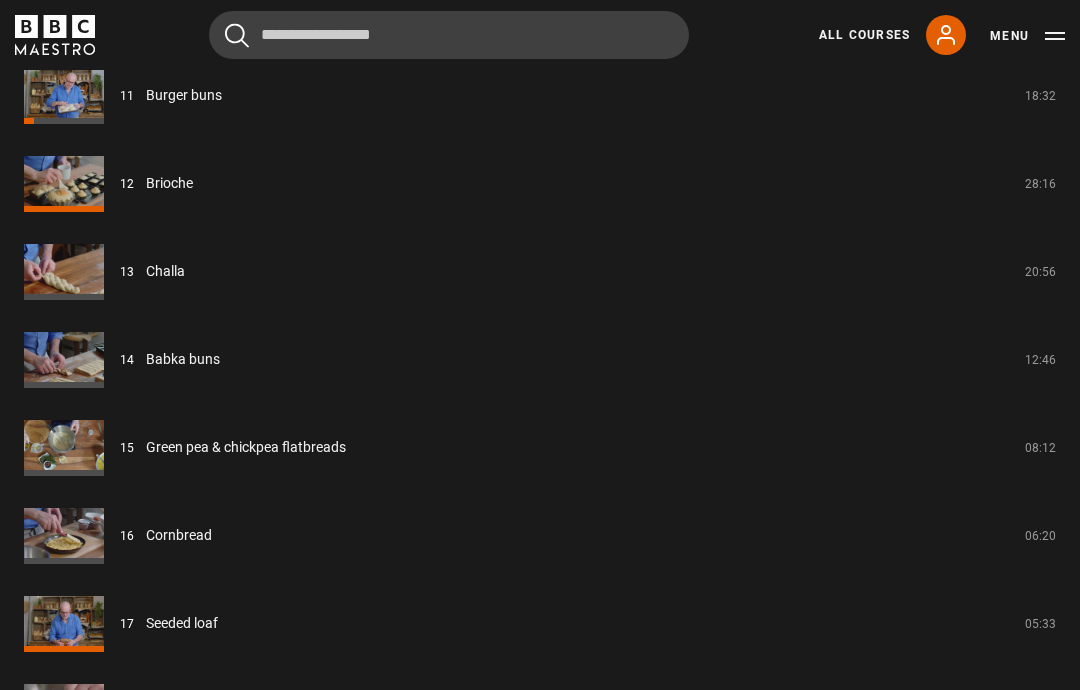 scroll, scrollTop: 2720, scrollLeft: 0, axis: vertical 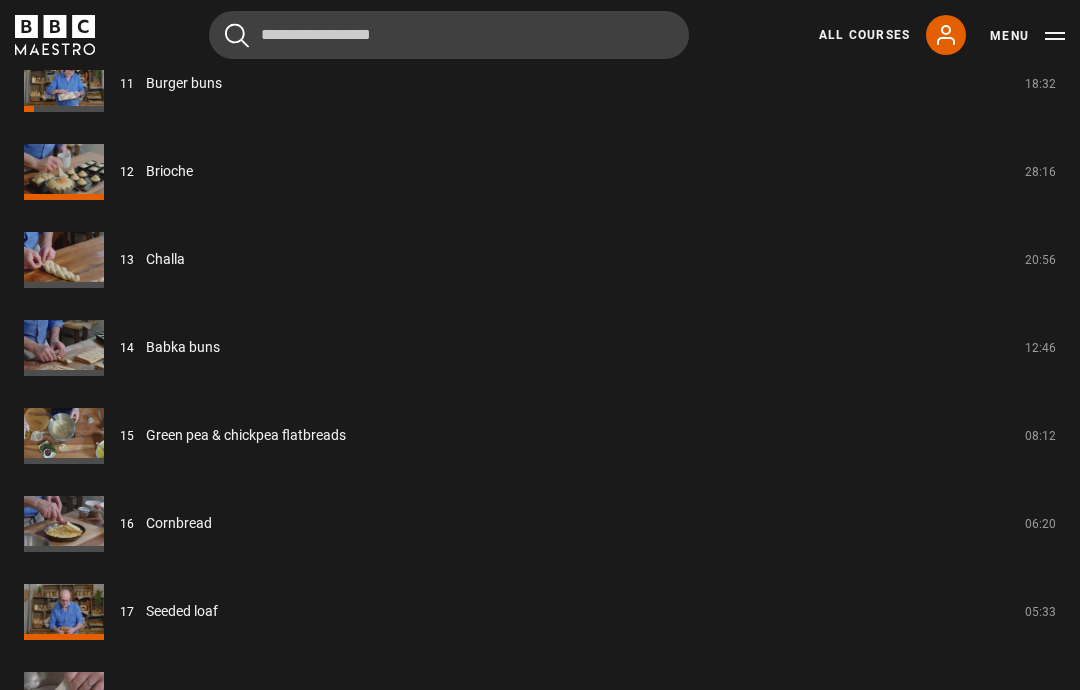 click on "Green pea & chickpea flatbreads" at bounding box center [246, 435] 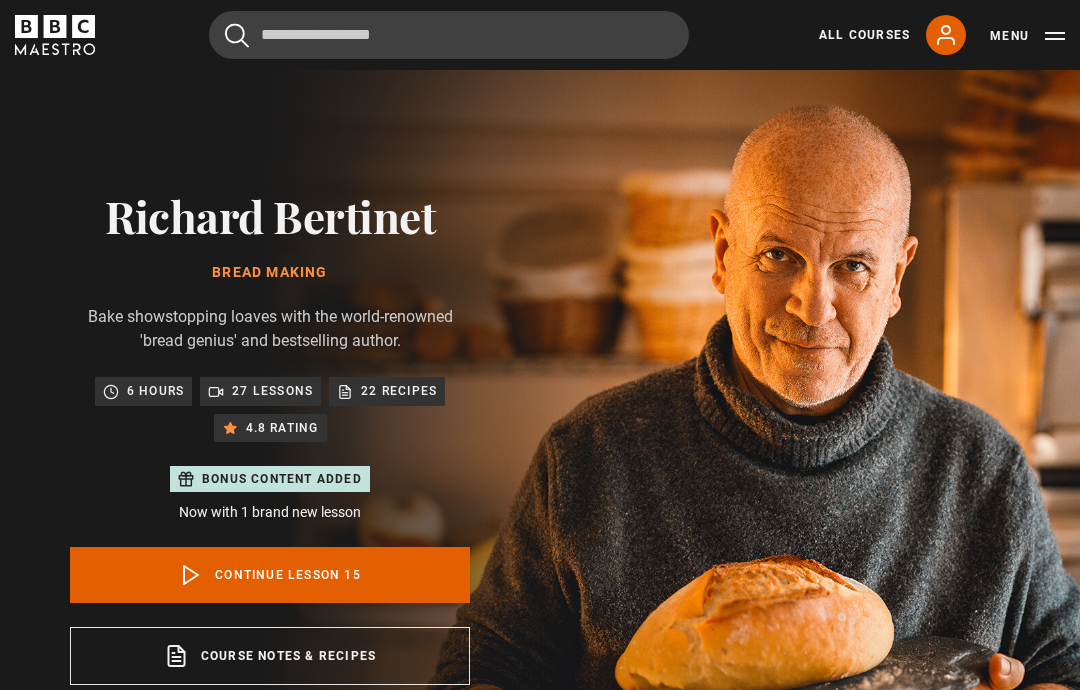 scroll, scrollTop: 803, scrollLeft: 0, axis: vertical 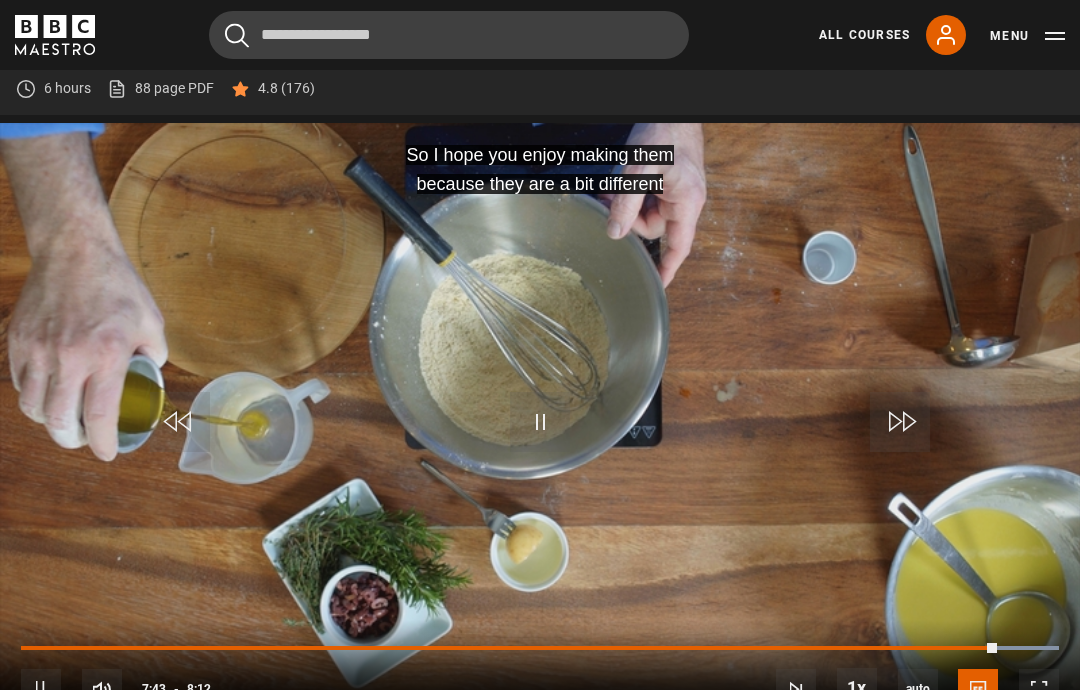 click on "So I hope you enjoy making them
because they are a bit different Video Player is loading. Play Lesson Green pea & chickpea flatbreads 10s Skip Back 10 seconds Pause 10s Skip Forward 10 seconds Loaded :  100.00% Pause Mute Current Time  7:43 - Duration  8:12
Richard Bertinet
Lesson 15
Green pea & chickpea flatbreads
1x Playback Rate 2x 1.5x 1x , selected 0.5x auto Quality 360p 720p 1080p 2160p Auto , selected Captions captions off English  Captions , selected This is a modal window.
Lesson Completed
Up next
Cornbread
Cancel
Do you want to save this lesson?" at bounding box center [540, 427] 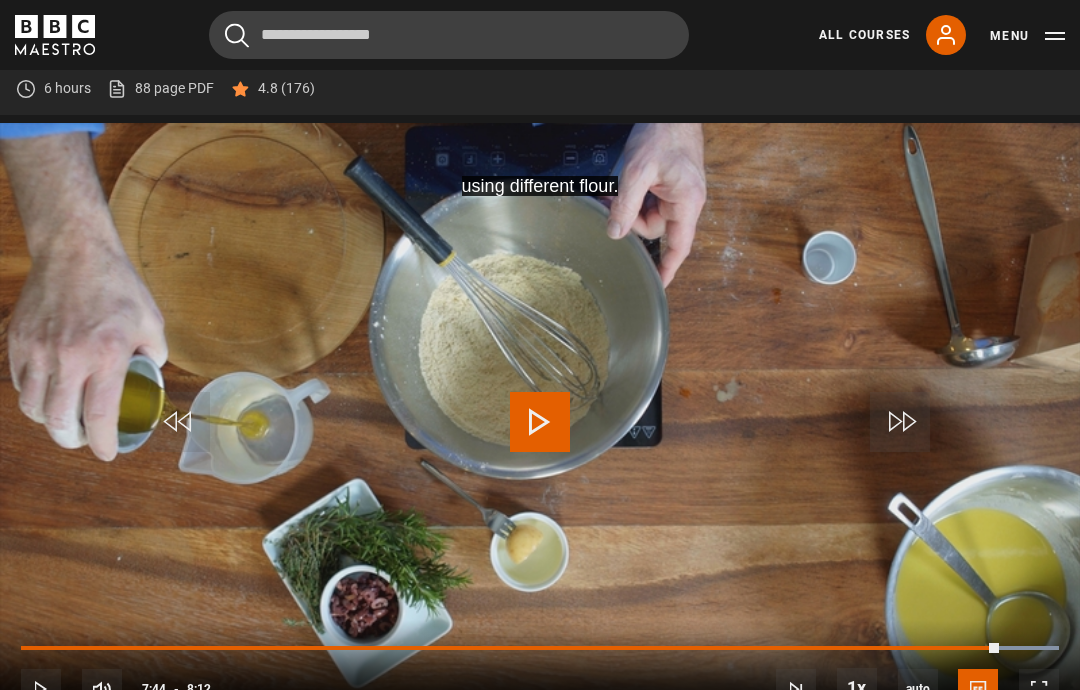 click on "using different flour. Video Player is loading. Play Lesson Green pea & chickpea flatbreads 10s Skip Back 10 seconds Play 10s Skip Forward 10 seconds Loaded :  100.00% Play Mute Current Time  7:44 - Duration  8:12
Richard Bertinet
Lesson 15
Green pea & chickpea flatbreads
1x Playback Rate 2x 1.5x 1x , selected 0.5x auto Quality 360p 720p 1080p 2160p Auto , selected Captions captions off English  Captions , selected This is a modal window.
Lesson Completed
Up next
Cornbread
Cancel
Do you want to save this lesson?
Save lesson" at bounding box center (540, 427) 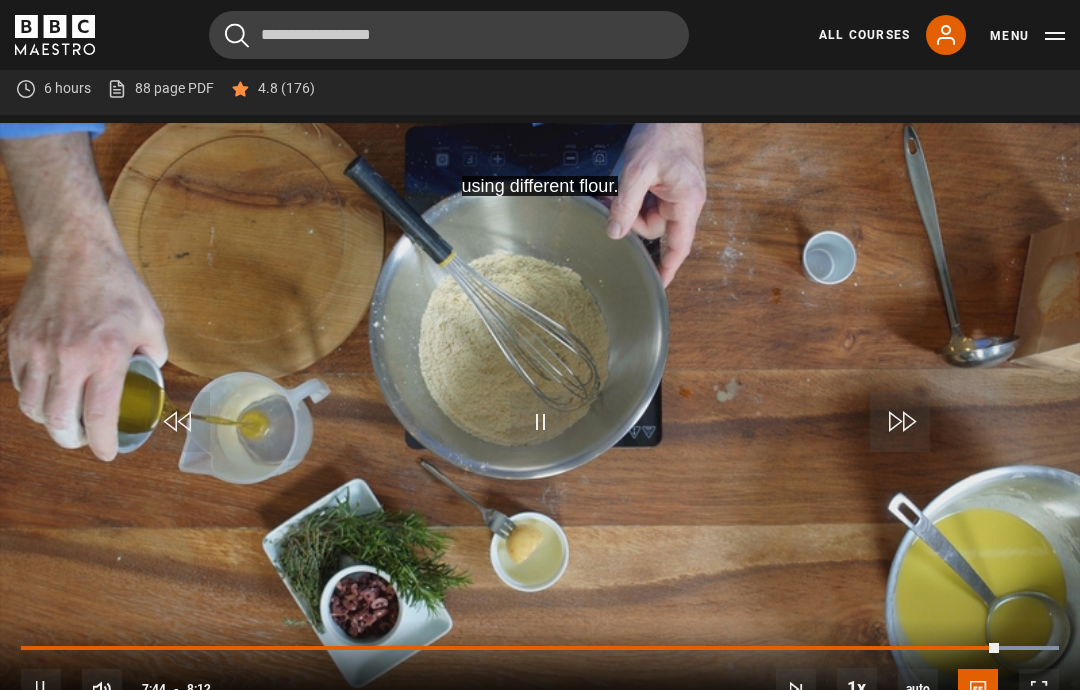 click on "using different flour. Video Player is loading. Play Lesson Green pea & chickpea flatbreads 10s Skip Back 10 seconds Pause 10s Skip Forward 10 seconds Loaded :  100.00% Pause Mute Current Time  7:44 - Duration  8:12
Richard Bertinet
Lesson 15
Green pea & chickpea flatbreads
1x Playback Rate 2x 1.5x 1x , selected 0.5x auto Quality 360p 720p 1080p 2160p Auto , selected Captions captions off English  Captions , selected This is a modal window.
Lesson Completed
Up next
Cornbread
Cancel
Do you want to save this lesson?" at bounding box center [540, 427] 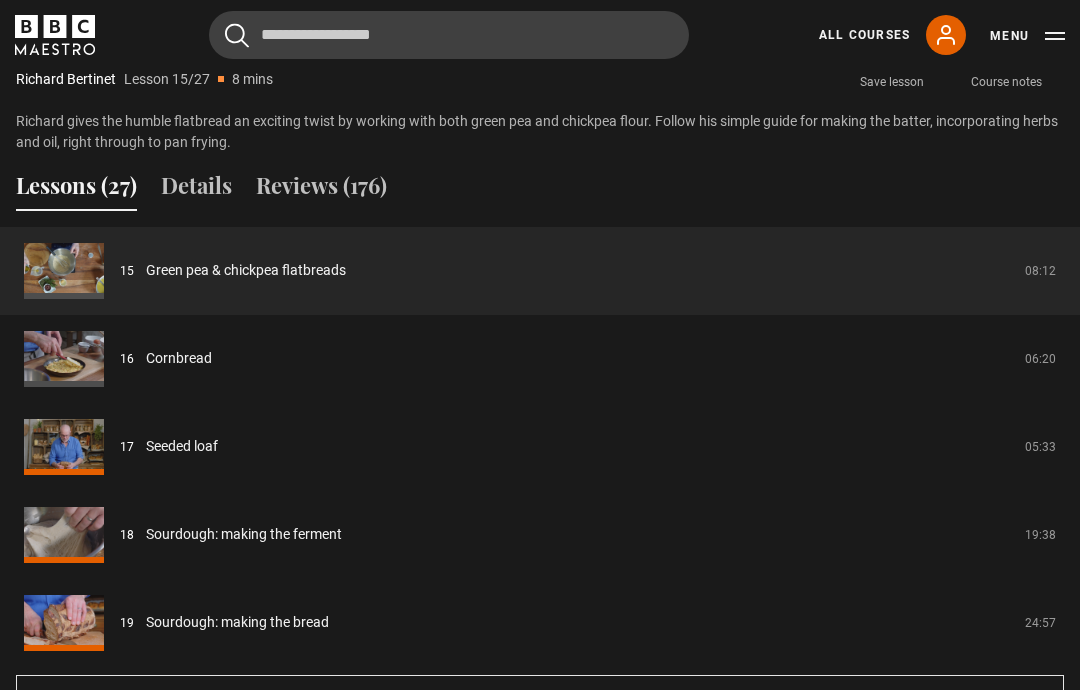 scroll, scrollTop: 1566, scrollLeft: 0, axis: vertical 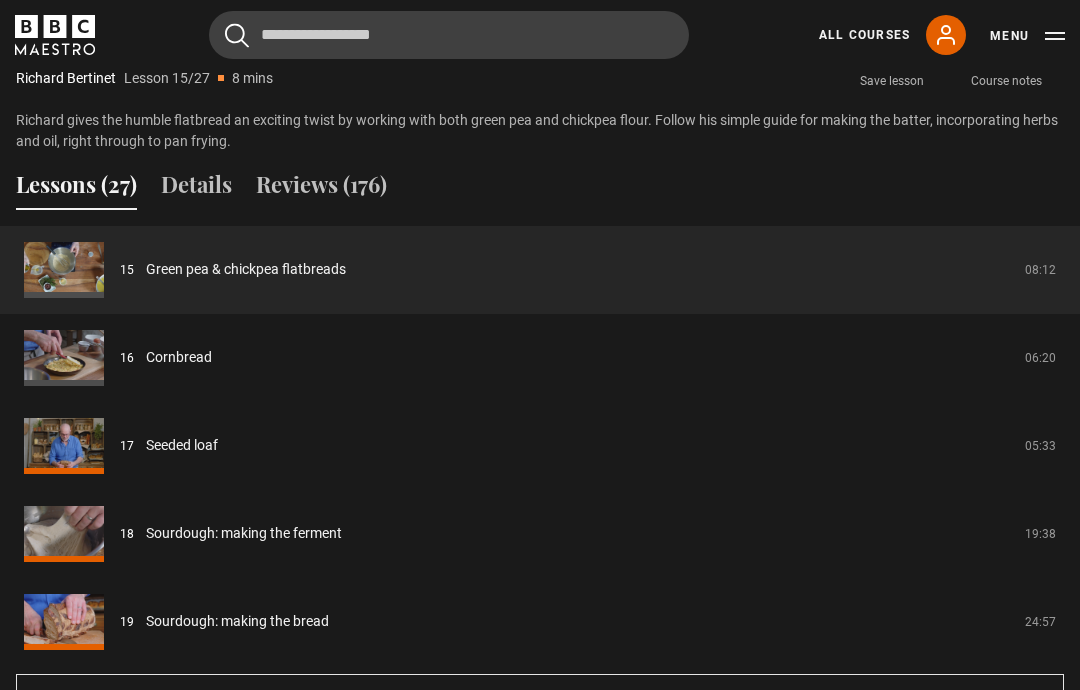 click on "Show all 27 lessons" at bounding box center (540, 700) 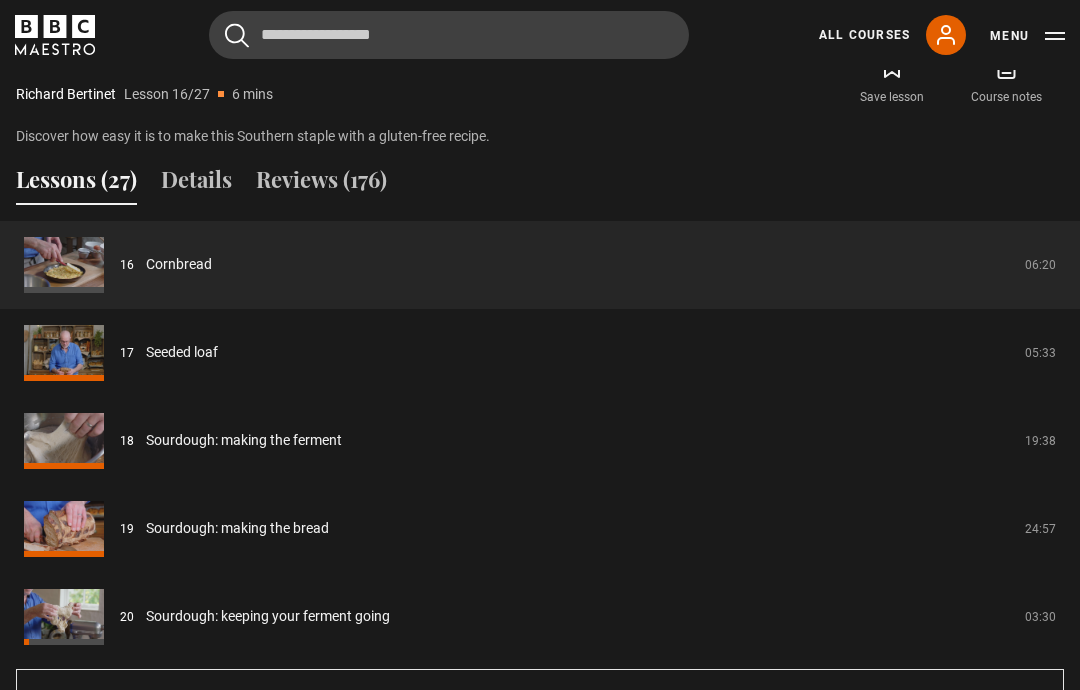 scroll, scrollTop: 1551, scrollLeft: 0, axis: vertical 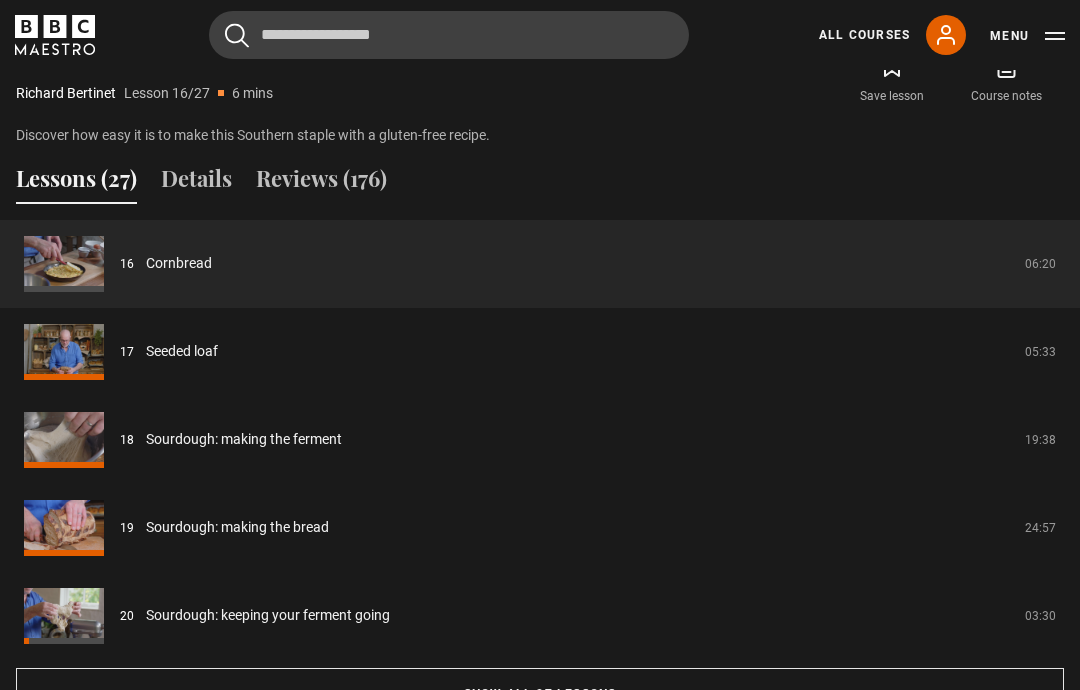 click on "Show all 27 lessons" at bounding box center [540, 694] 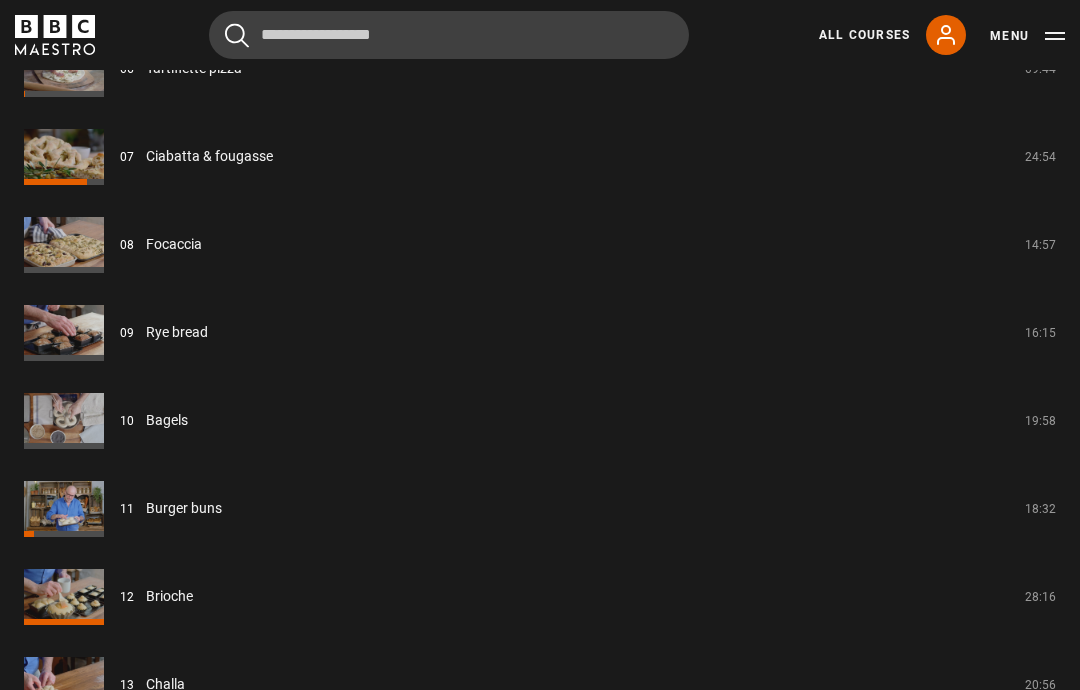 scroll, scrollTop: 2276, scrollLeft: 0, axis: vertical 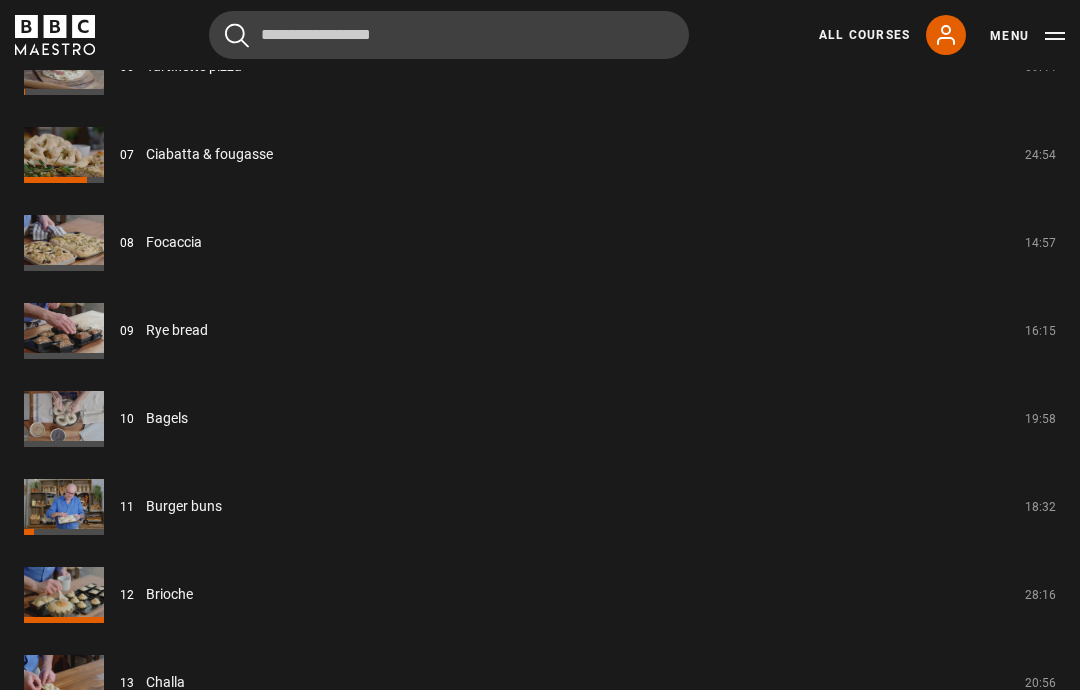 click on "Brioche" at bounding box center [169, 594] 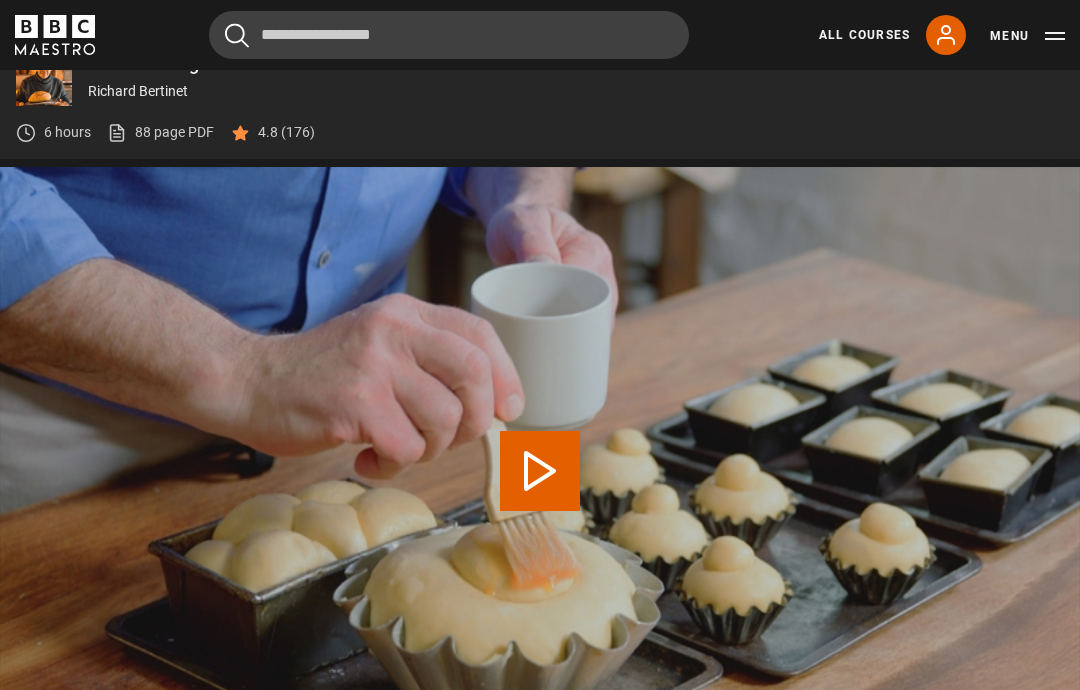 scroll, scrollTop: 0, scrollLeft: 0, axis: both 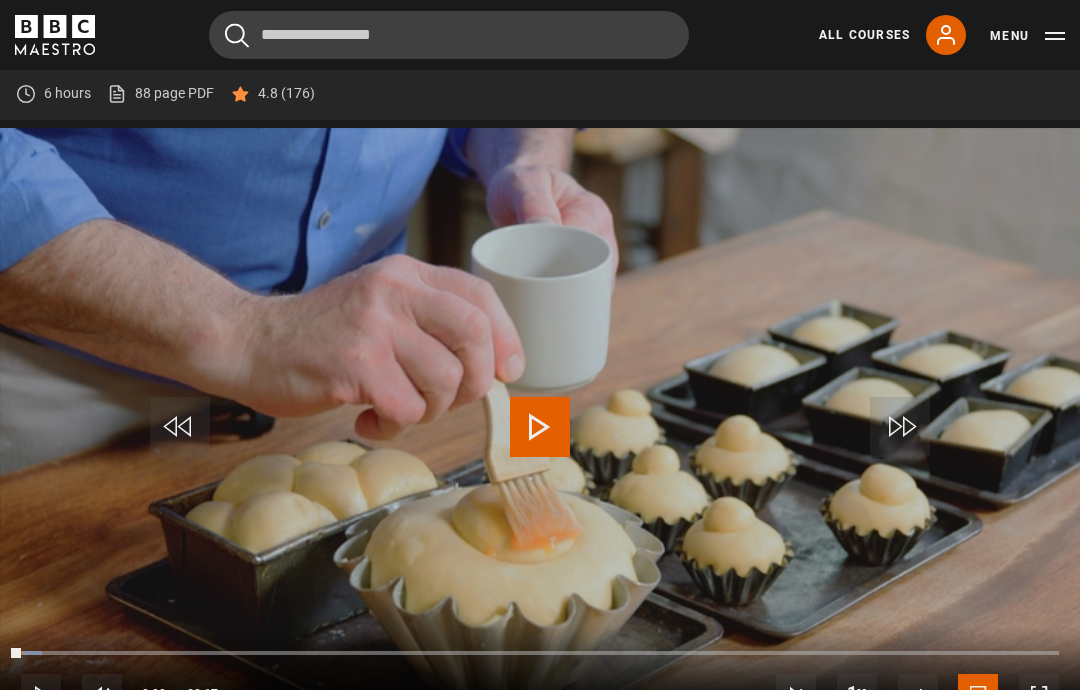 click on "Video Player is loading. Play Lesson Brioche 10s Skip Back 10 seconds Play 10s Skip Forward 10 seconds Loaded :  2.06% Play Mute Current Time  0:00 - Duration  28:17
Richard Bertinet
Lesson 12
Brioche
1x Playback Rate 2x 1.5x 1x , selected 0.5x auto Quality 360p 720p 1080p 2160p Auto , selected Captions captions off English  Captions , selected This is a modal window.
Lesson Completed
Up next
Challa
Cancel
Do you want to save this lesson?
Saved
Rewatch" at bounding box center (540, 432) 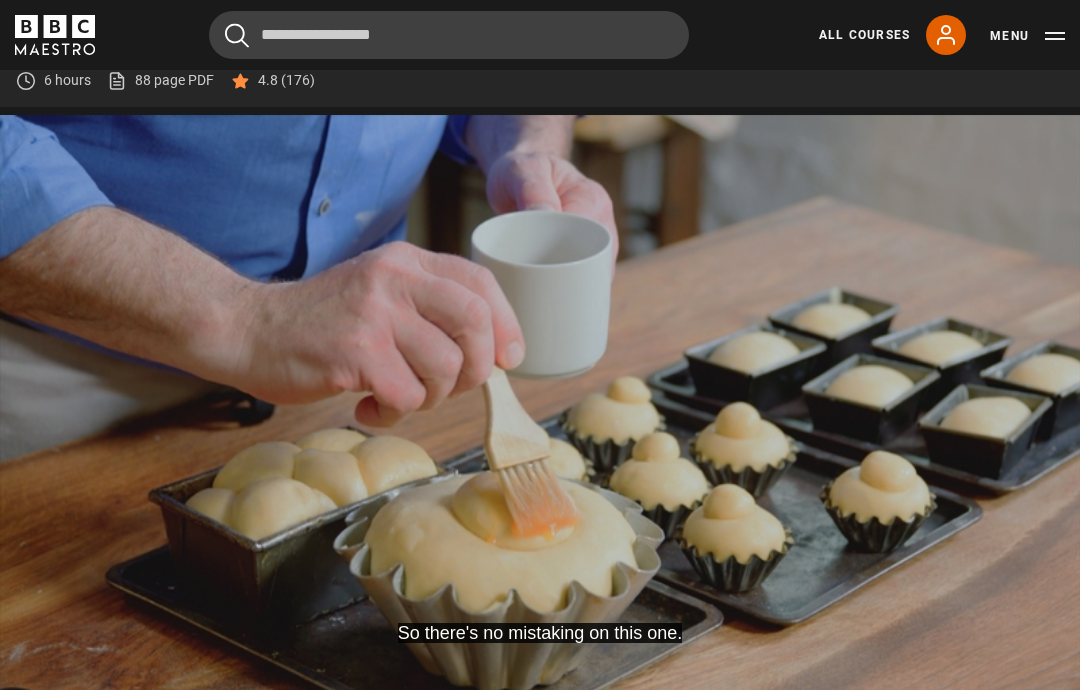 scroll, scrollTop: 856, scrollLeft: 0, axis: vertical 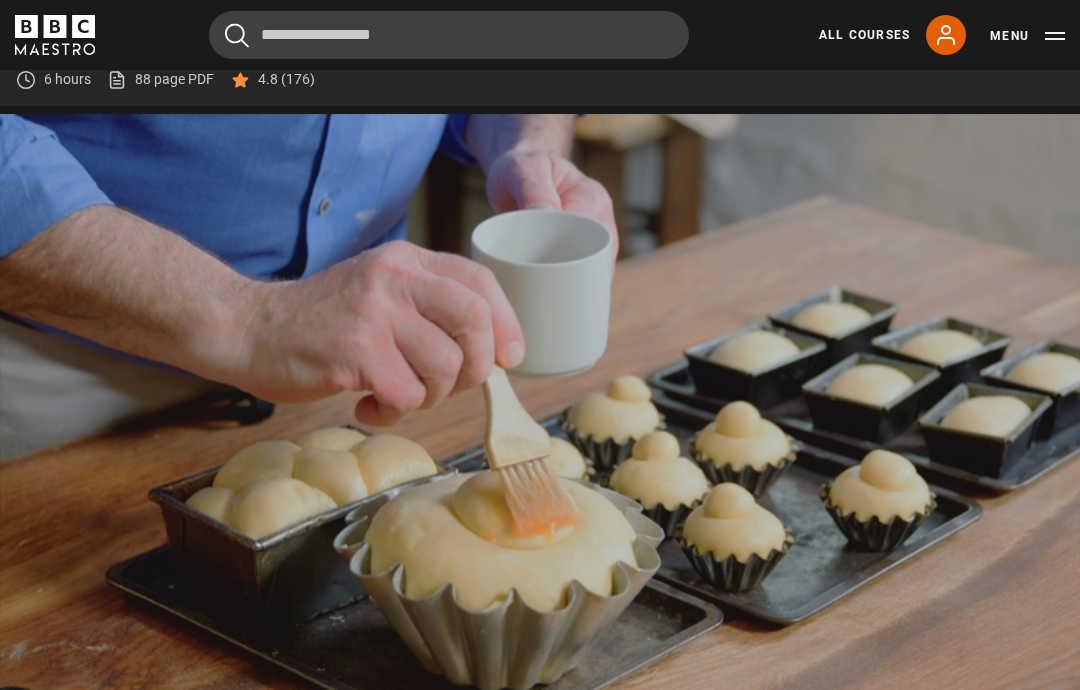 click on "Video Player is loading. Play Lesson Brioche 10s Skip Back 10 seconds Pause 10s Skip Forward 10 seconds Loaded :  33.00% Pause Mute Current Time  8:18 - Duration  28:17
Richard Bertinet
Lesson 12
Brioche
1x Playback Rate 2x 1.5x 1x , selected 0.5x auto Quality 360p 720p 1080p 2160p Auto , selected Captions captions off English  Captions , selected This is a modal window.
Lesson Completed
Up next
Challa
Cancel
Do you want to save this lesson?
Saved" at bounding box center (540, 418) 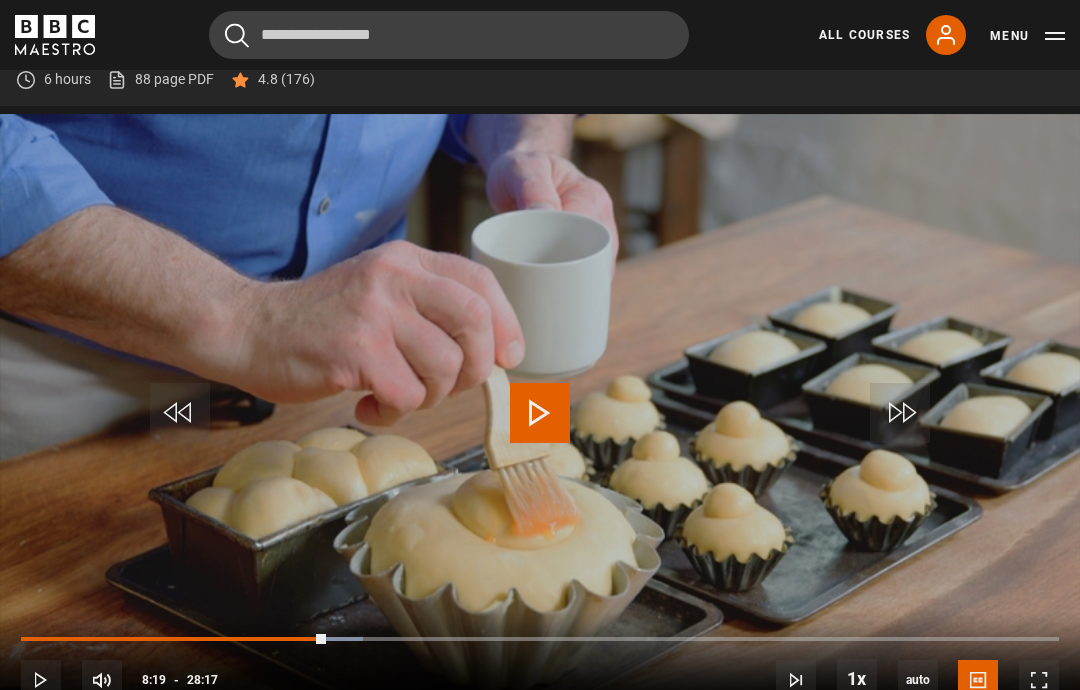 click 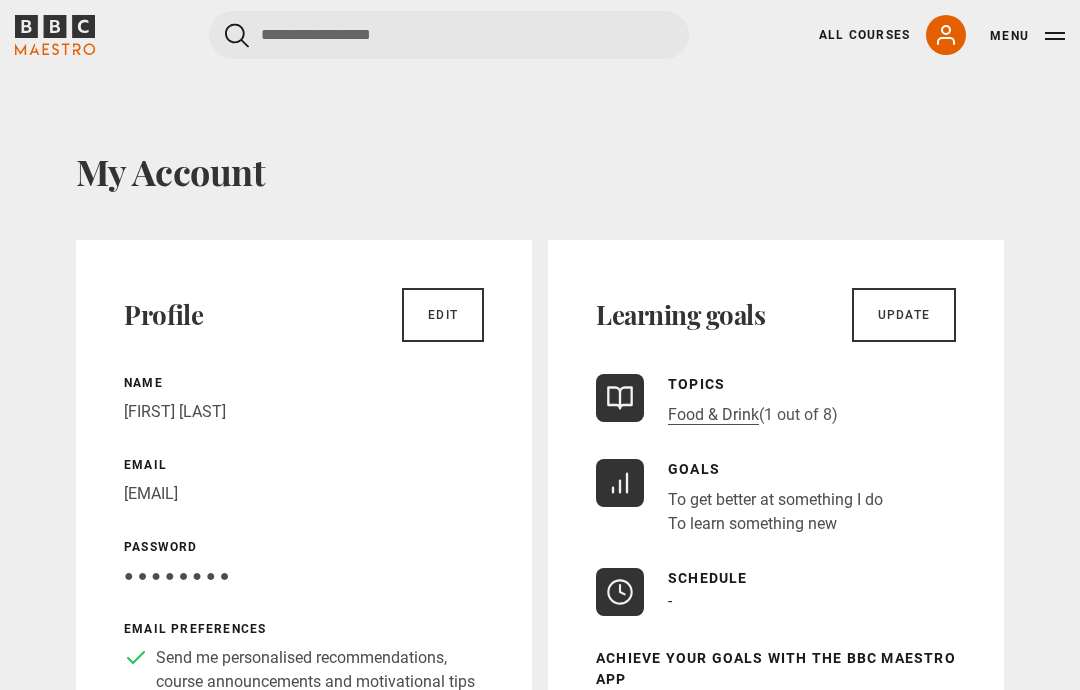 scroll, scrollTop: 0, scrollLeft: 0, axis: both 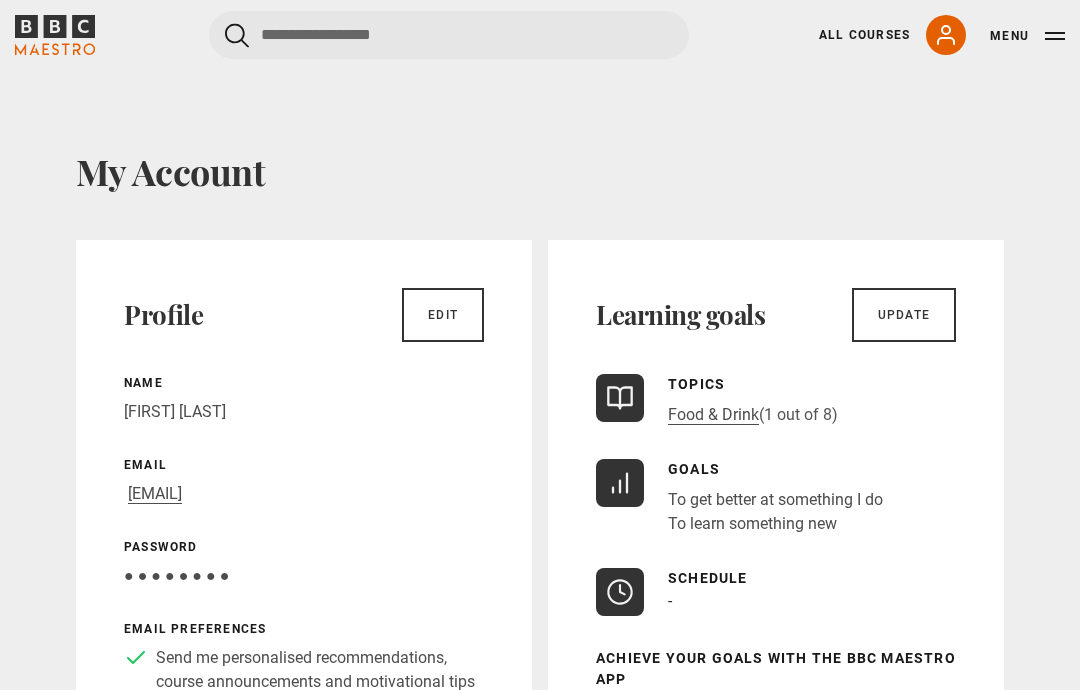 click on "Menu" at bounding box center [1027, 36] 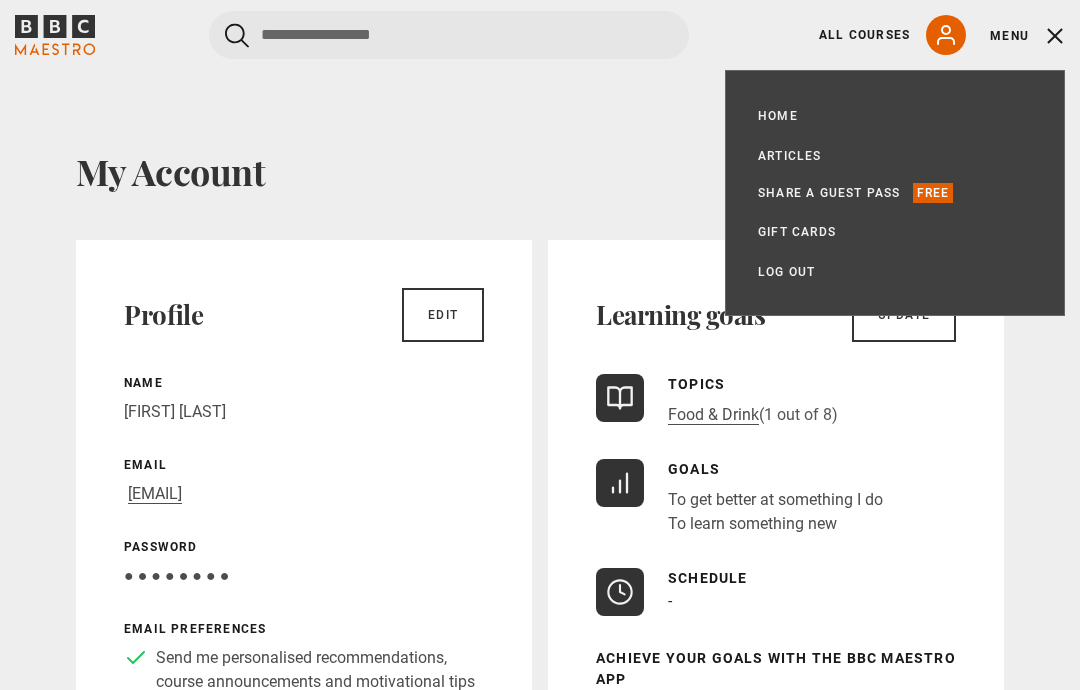 click on "Log out" at bounding box center [786, 272] 